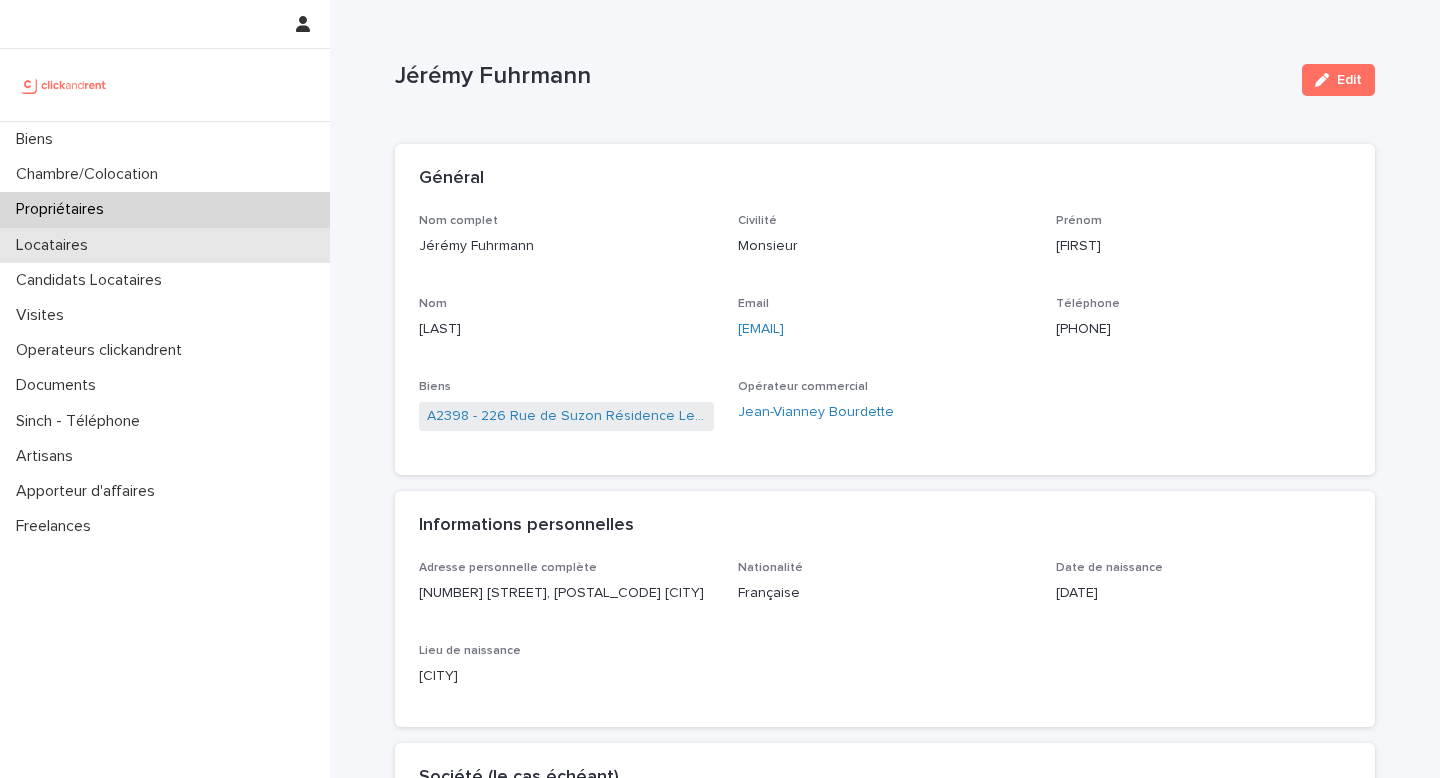 scroll, scrollTop: 0, scrollLeft: 0, axis: both 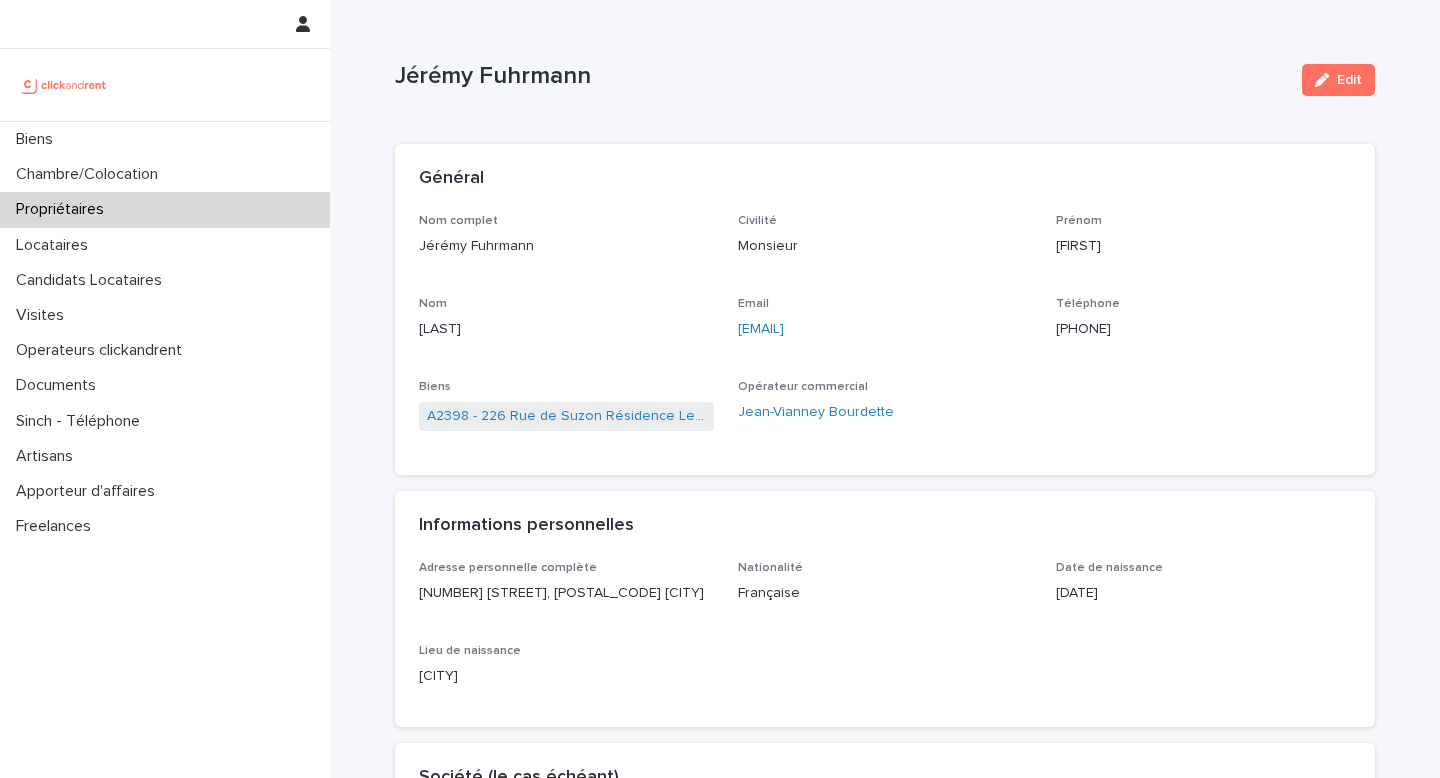 click on "Propriétaires" at bounding box center [64, 209] 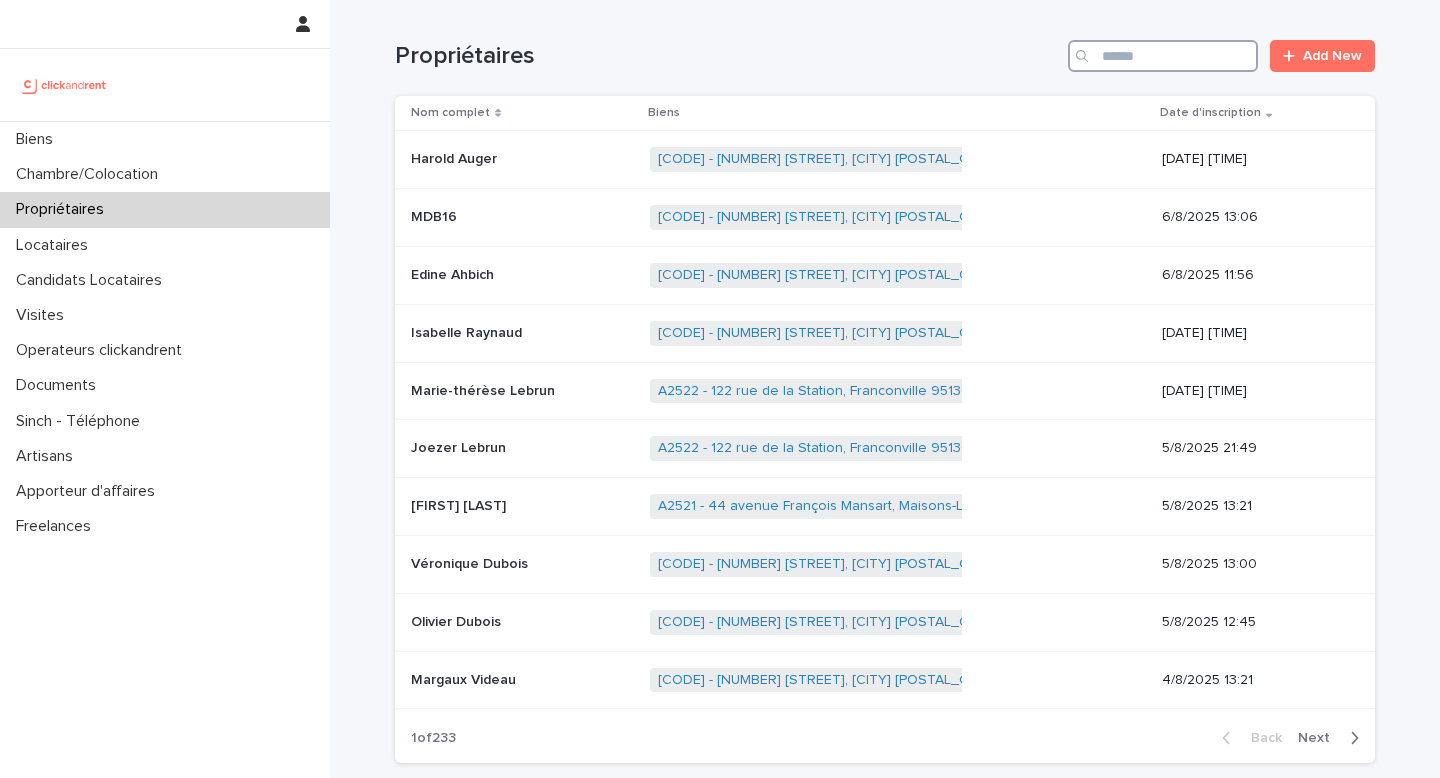 click at bounding box center [1163, 56] 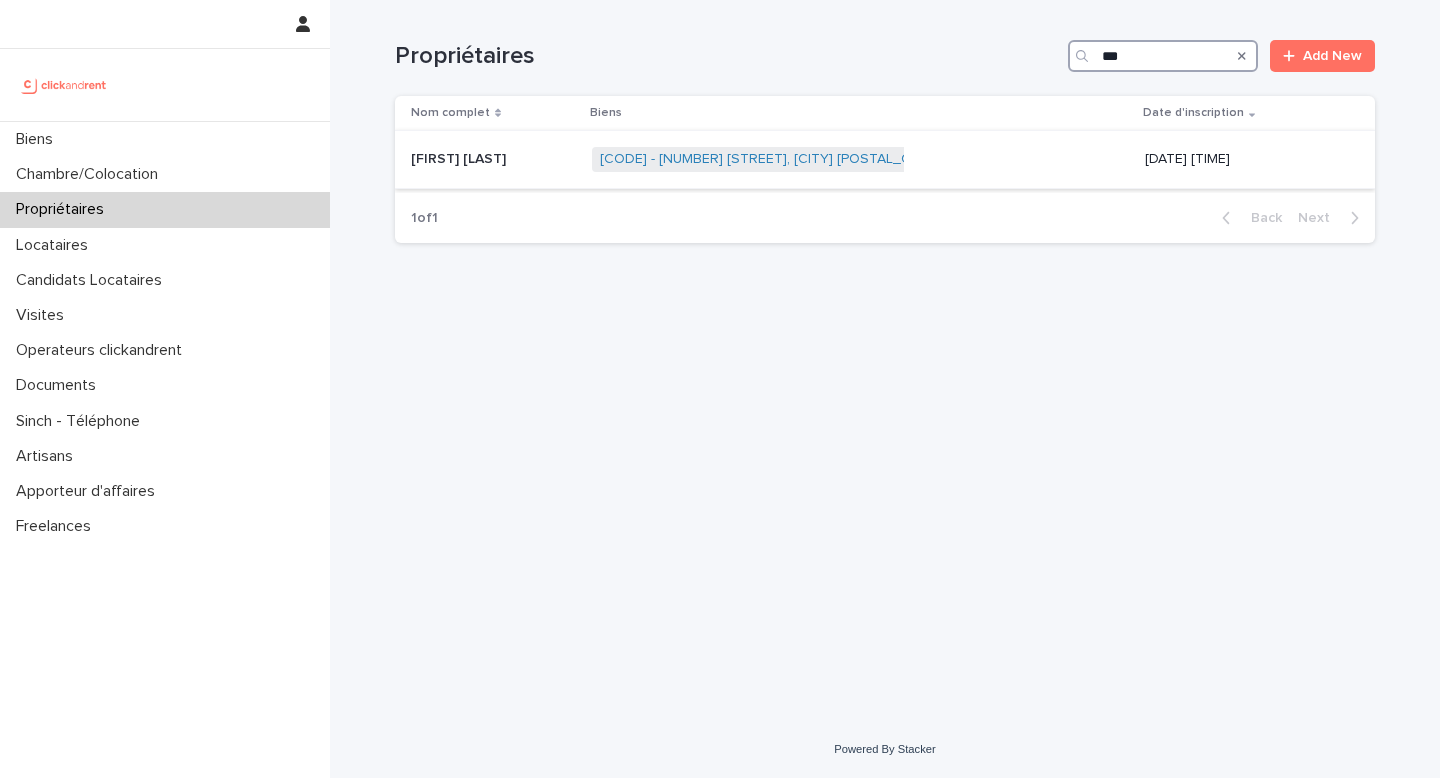type on "***" 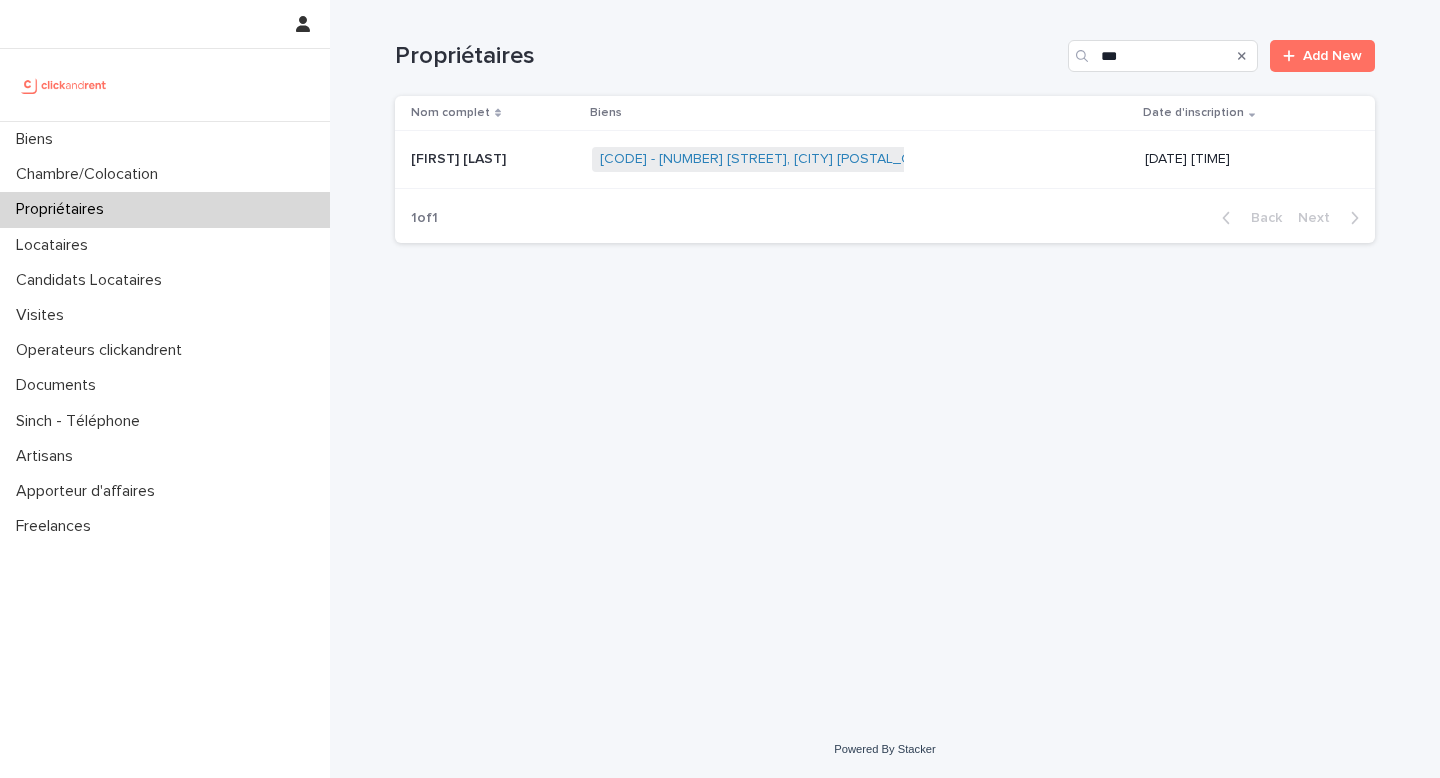 click on "[CODE] - [NUMBER] [STREET], [CITY] [POSTAL_CODE]   + 0" at bounding box center (860, 159) 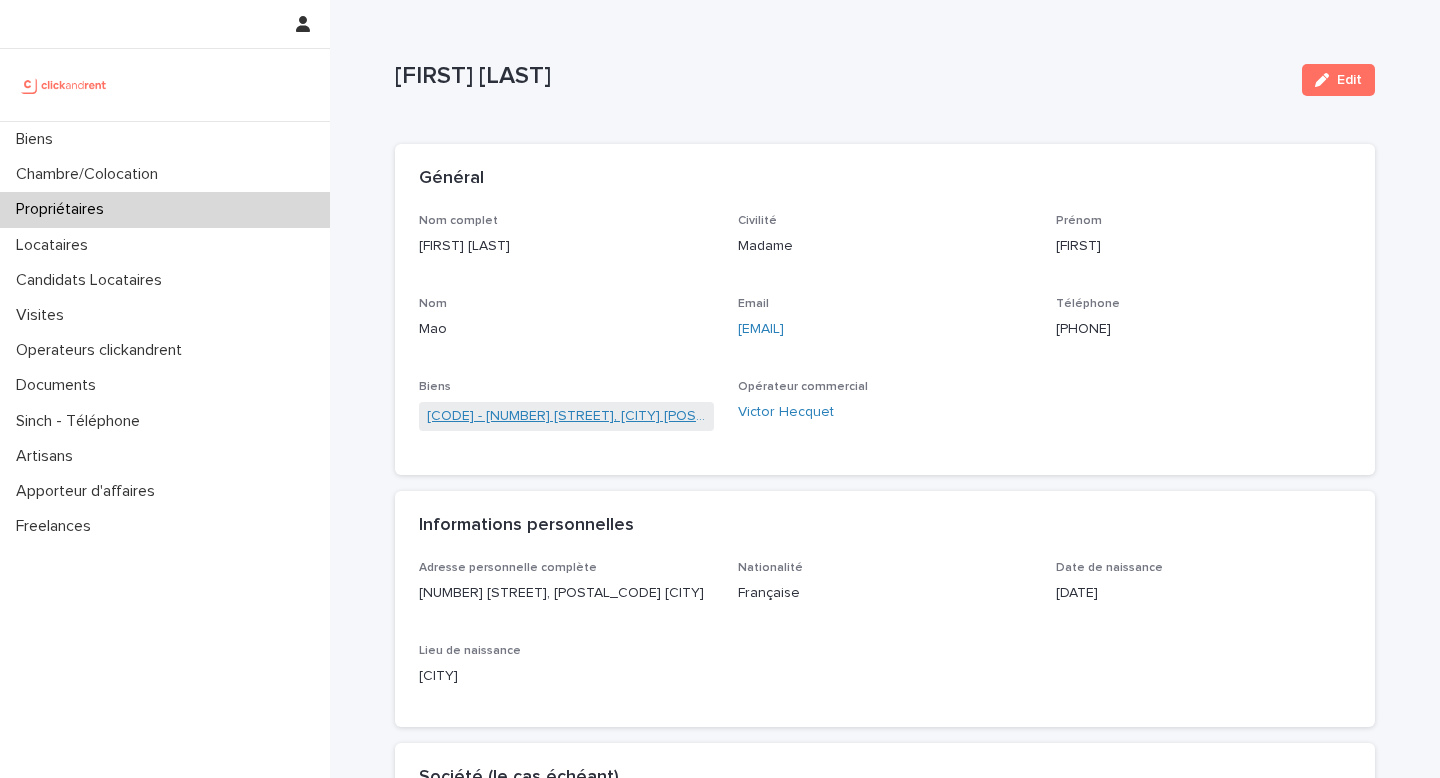 click on "[CODE] - [NUMBER] [STREET], [CITY] [POSTAL_CODE]" at bounding box center [566, 416] 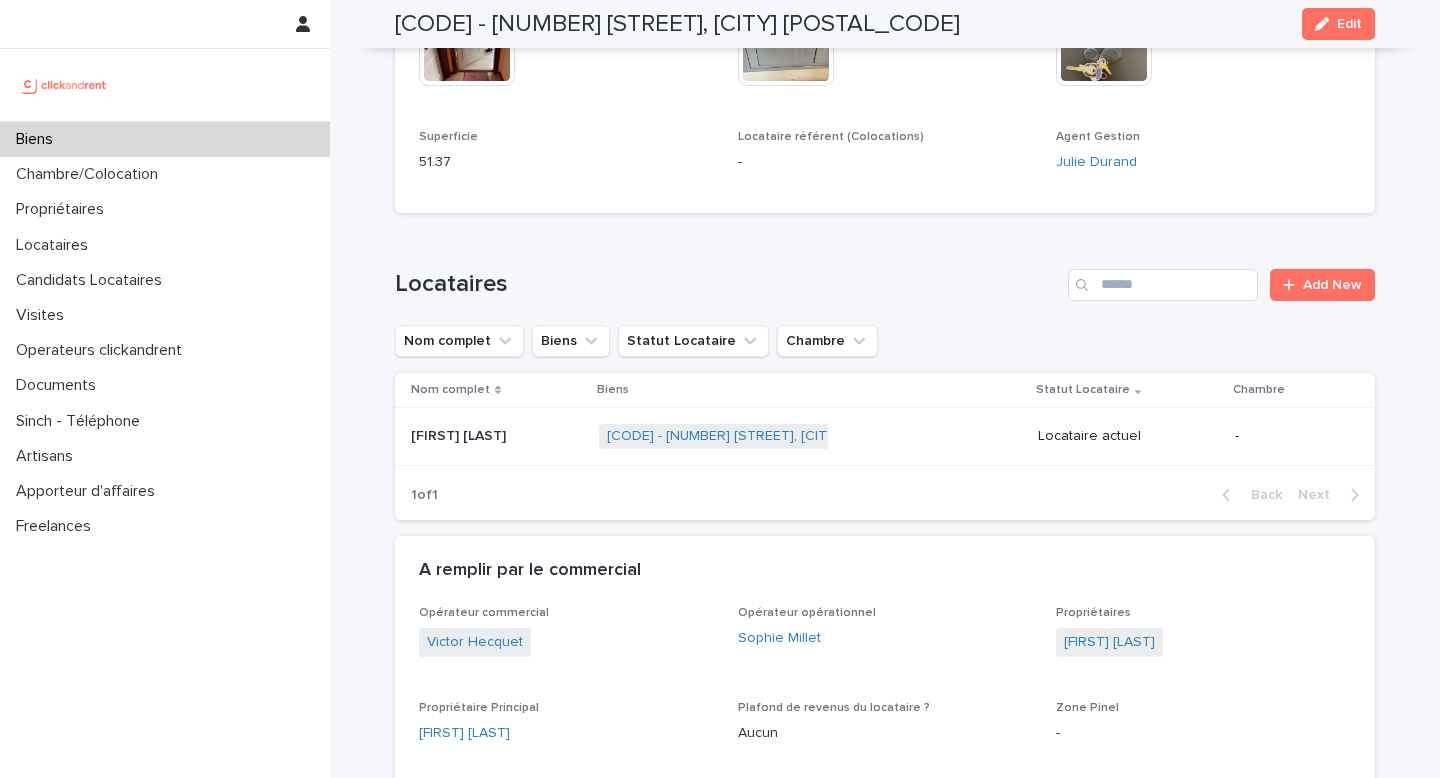 scroll, scrollTop: 882, scrollLeft: 0, axis: vertical 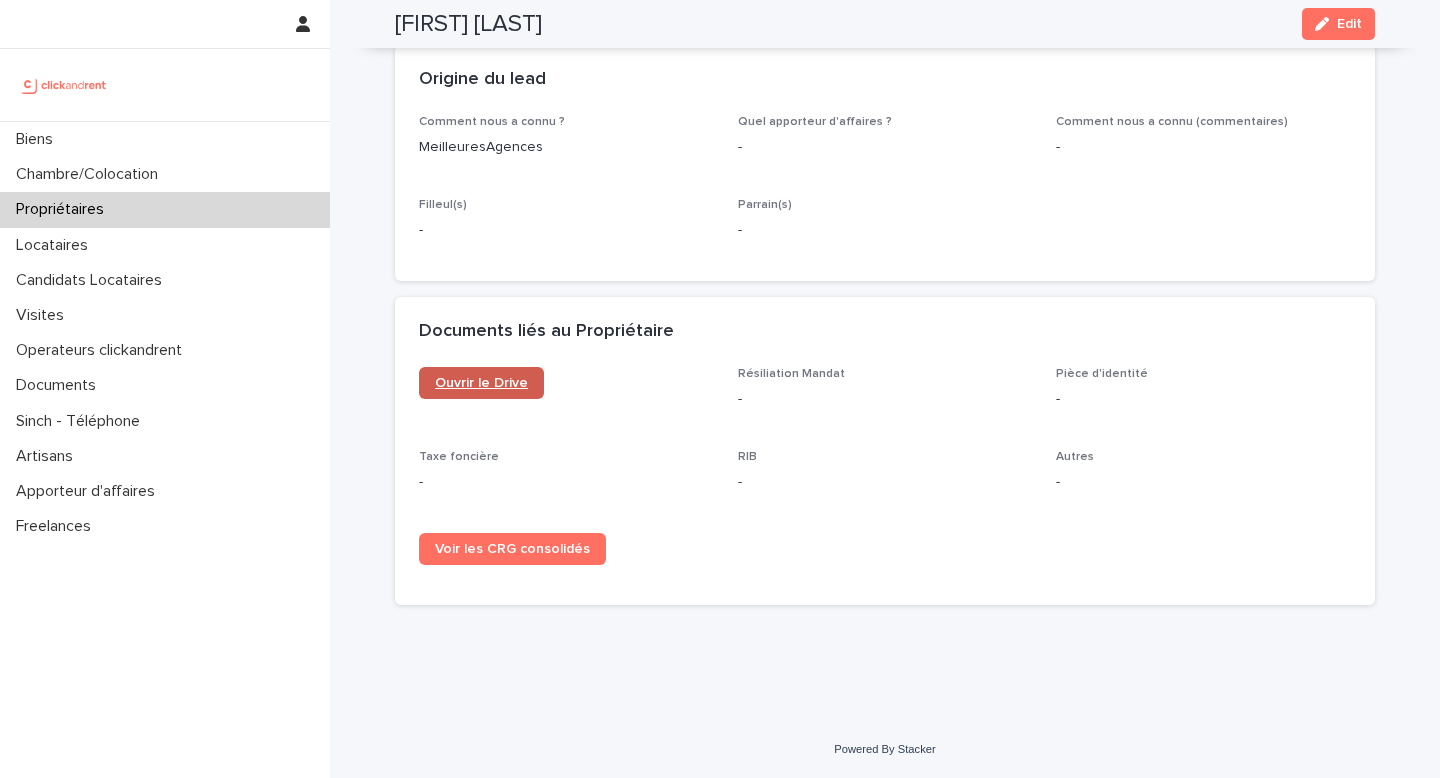 click on "Ouvrir le Drive" at bounding box center (481, 383) 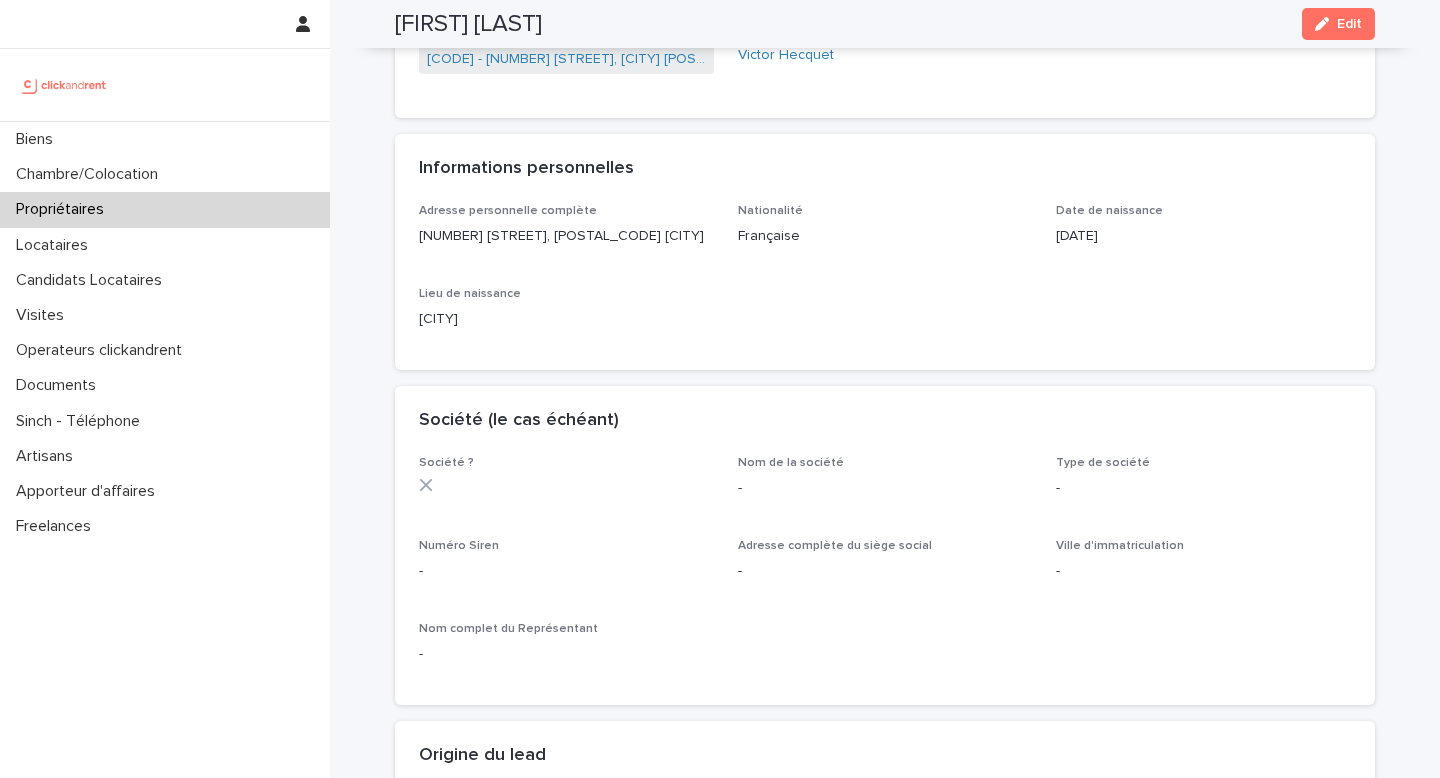 scroll, scrollTop: 0, scrollLeft: 0, axis: both 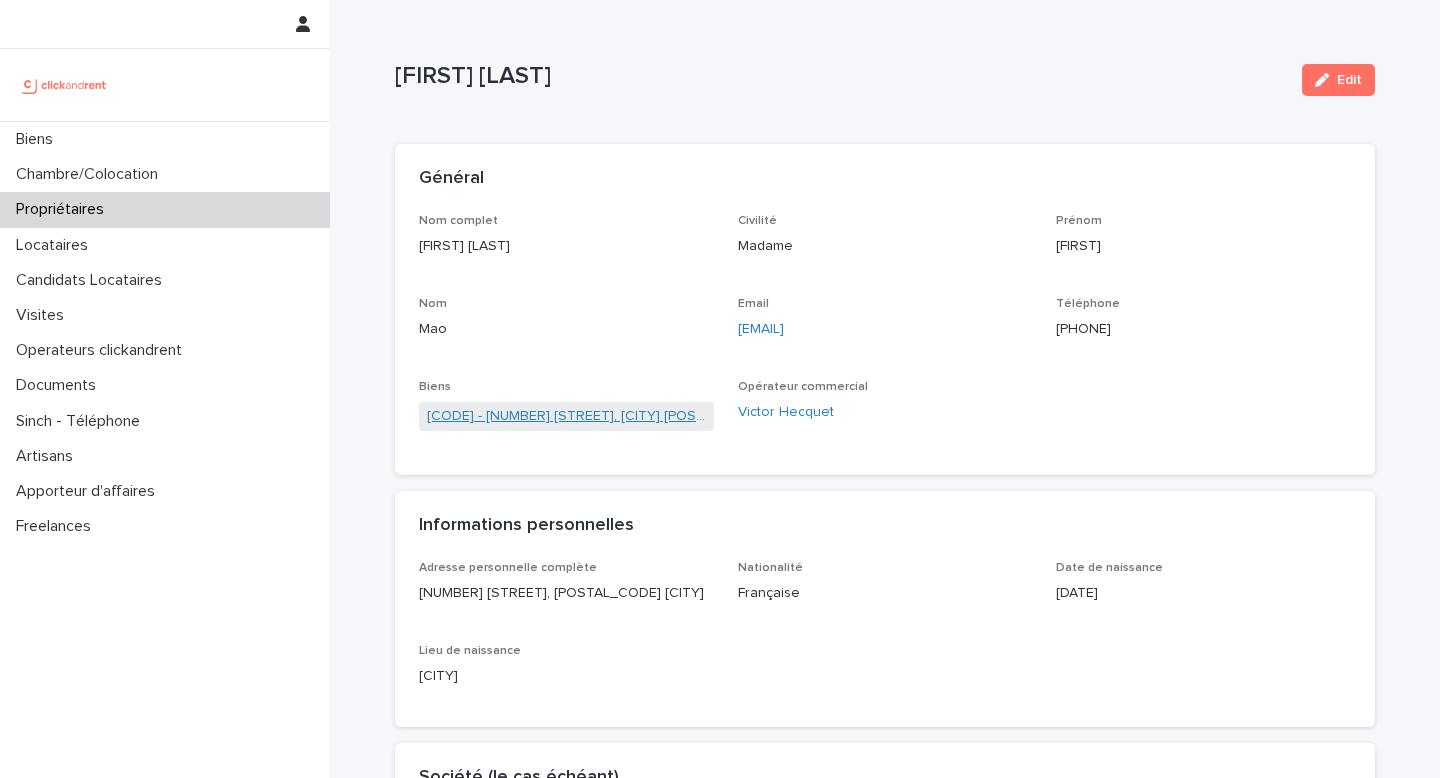 click on "[CODE] - [NUMBER] [STREET], [CITY] [POSTAL_CODE]" at bounding box center (566, 416) 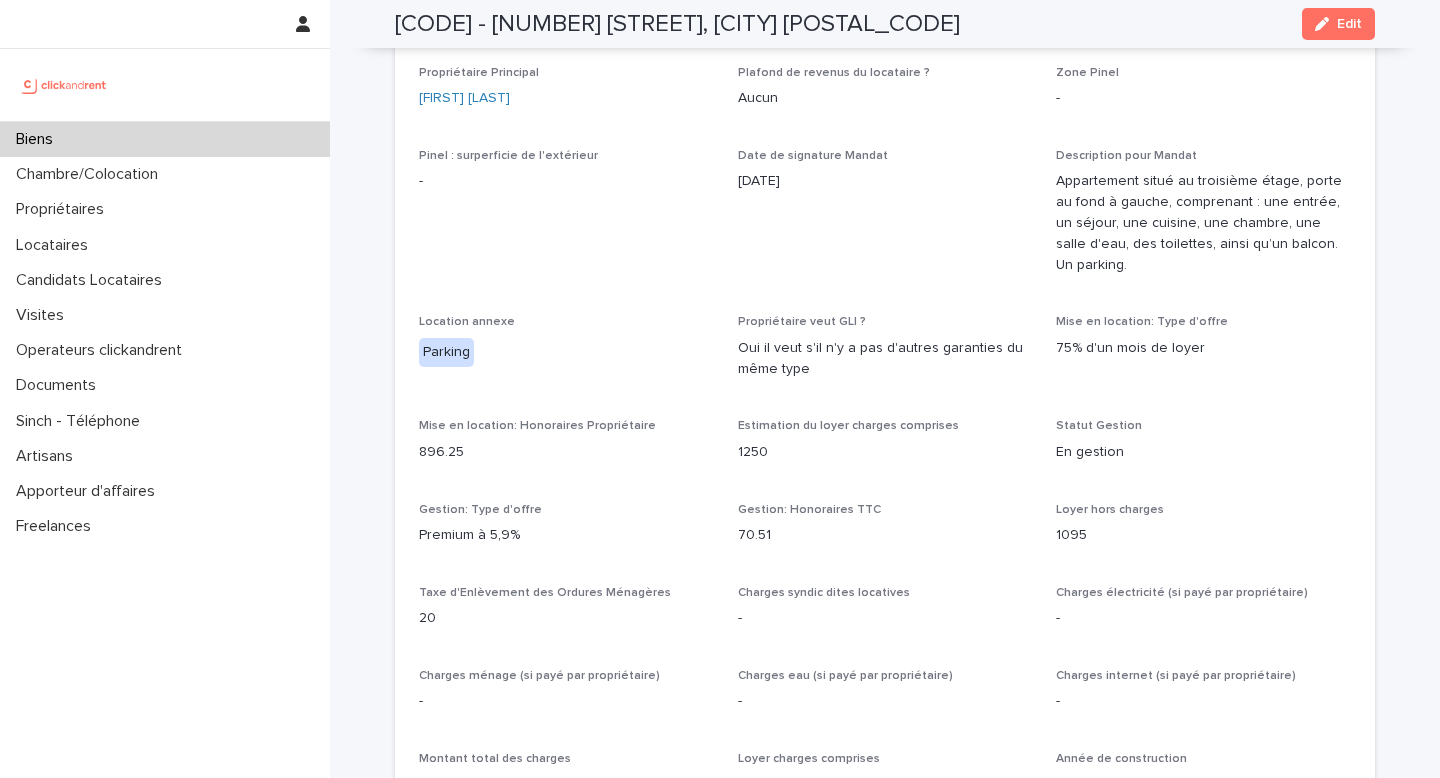 scroll, scrollTop: 1383, scrollLeft: 0, axis: vertical 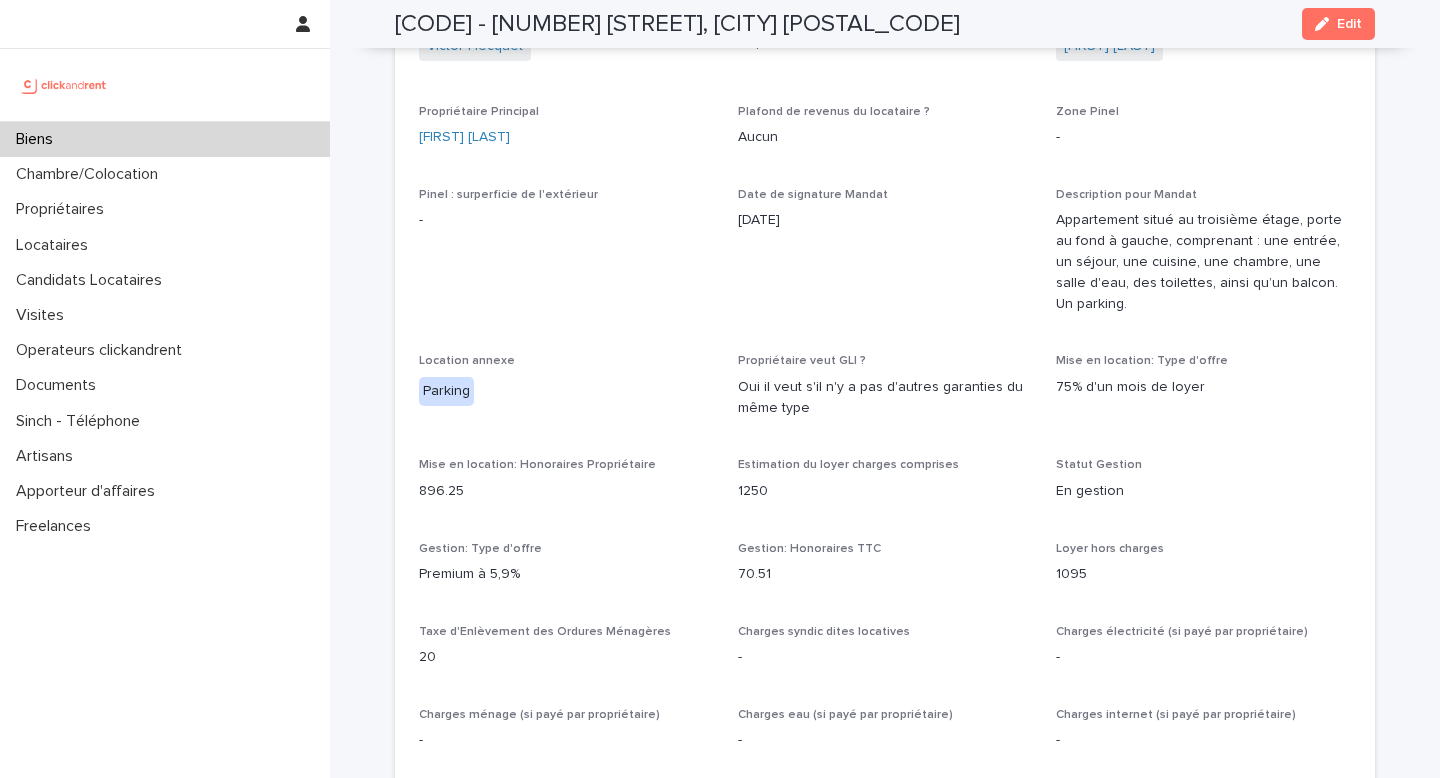 click on "[CODE] - [NUMBER] [STREET], [CITY] [POSTAL_CODE]" at bounding box center [677, 24] 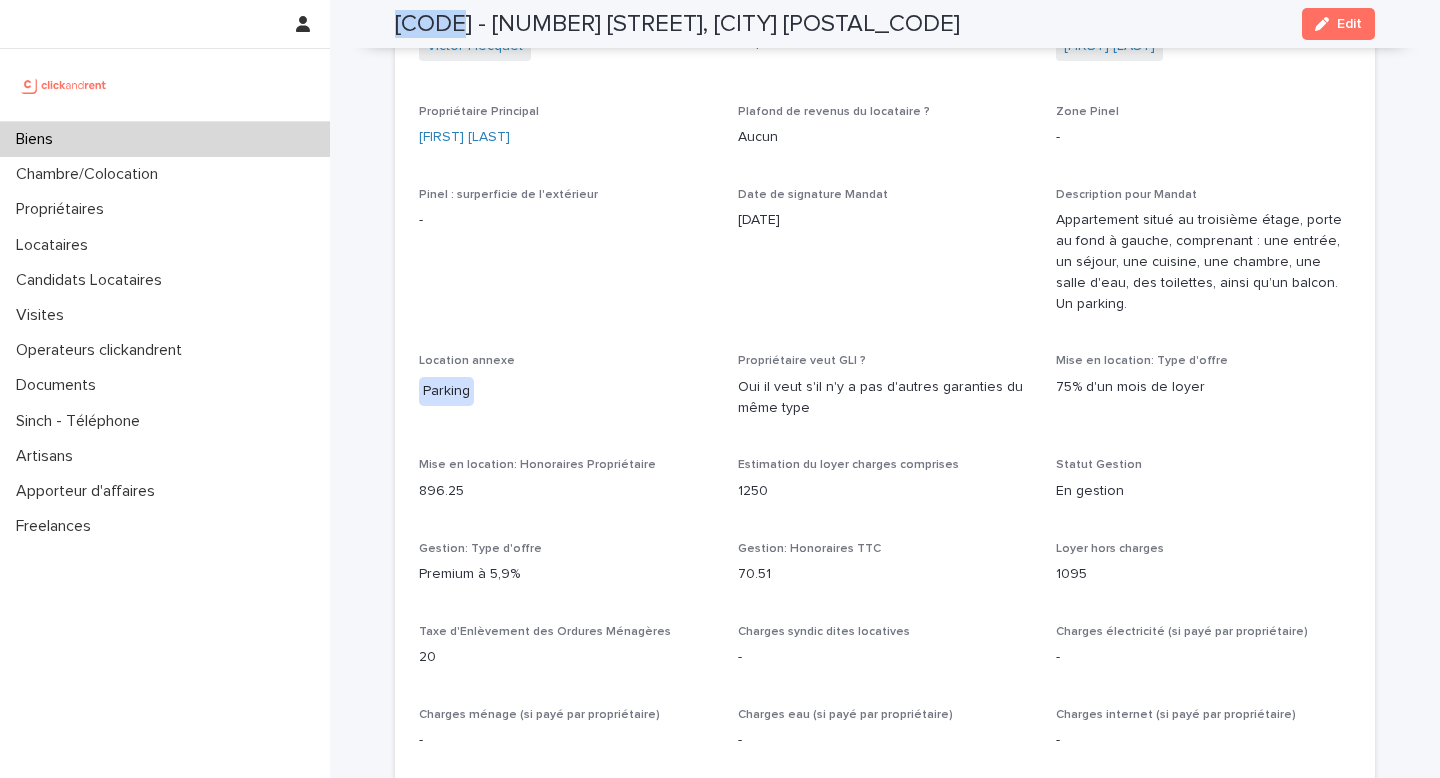 click on "[CODE] - [NUMBER] [STREET], [CITY] [POSTAL_CODE]" at bounding box center [677, 24] 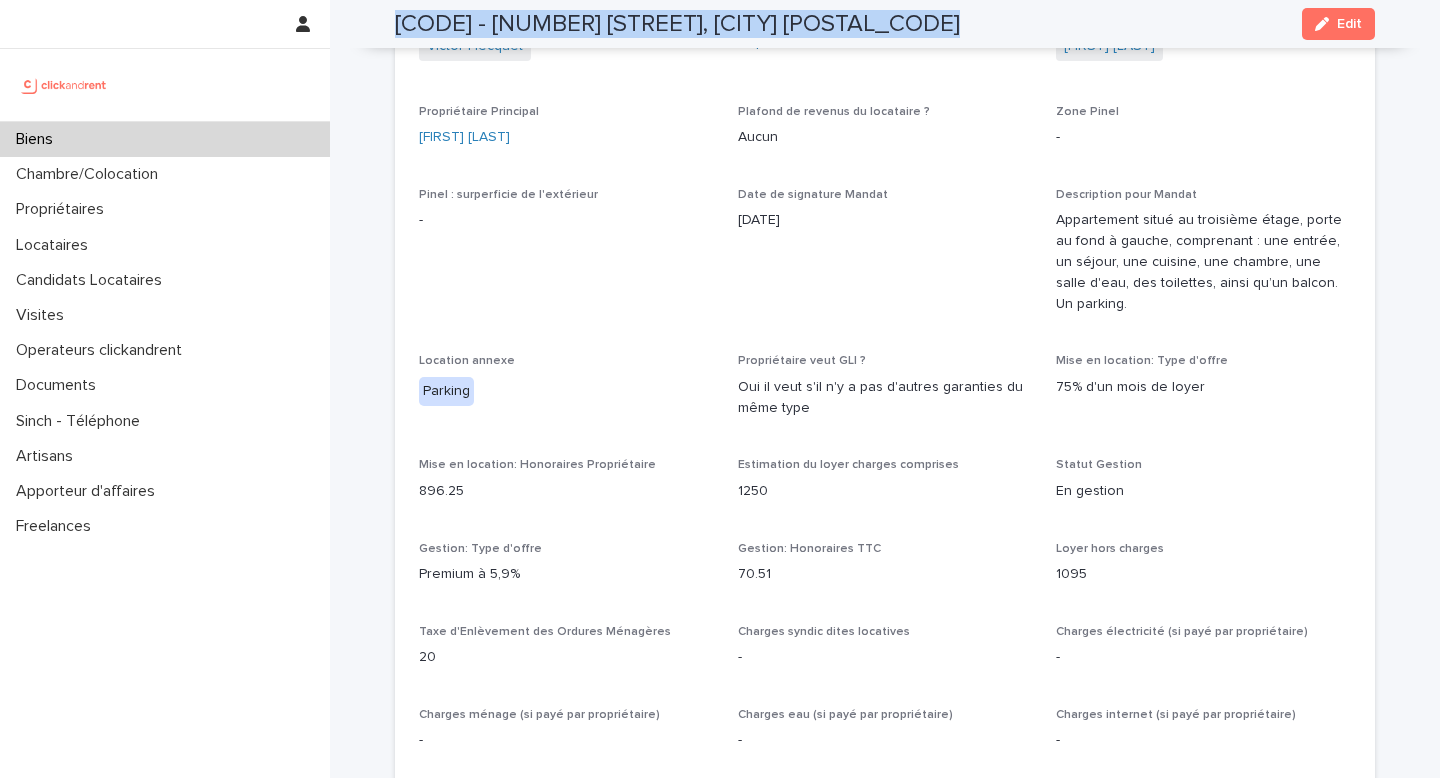 click on "[CODE] - [NUMBER] [STREET], [CITY] [POSTAL_CODE]" at bounding box center (677, 24) 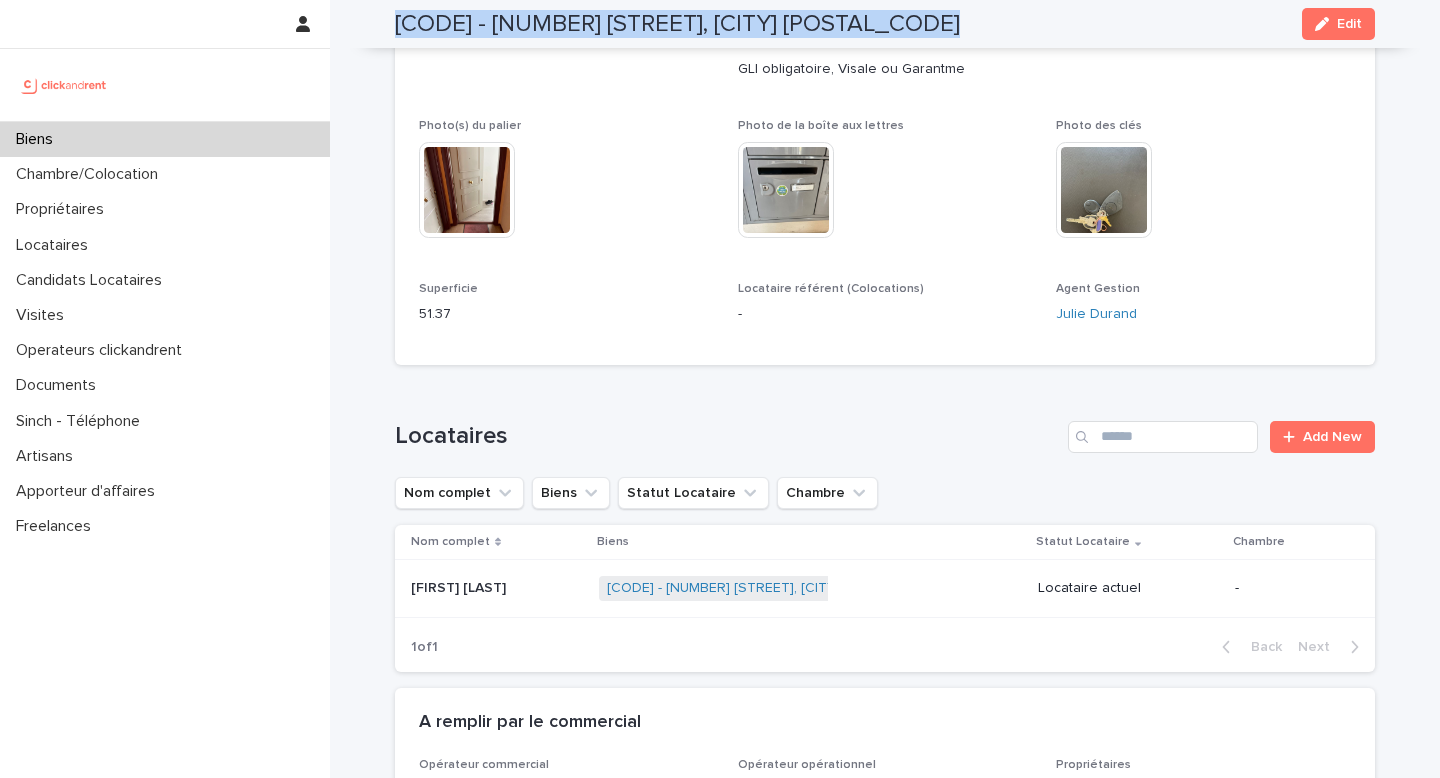 scroll, scrollTop: 627, scrollLeft: 0, axis: vertical 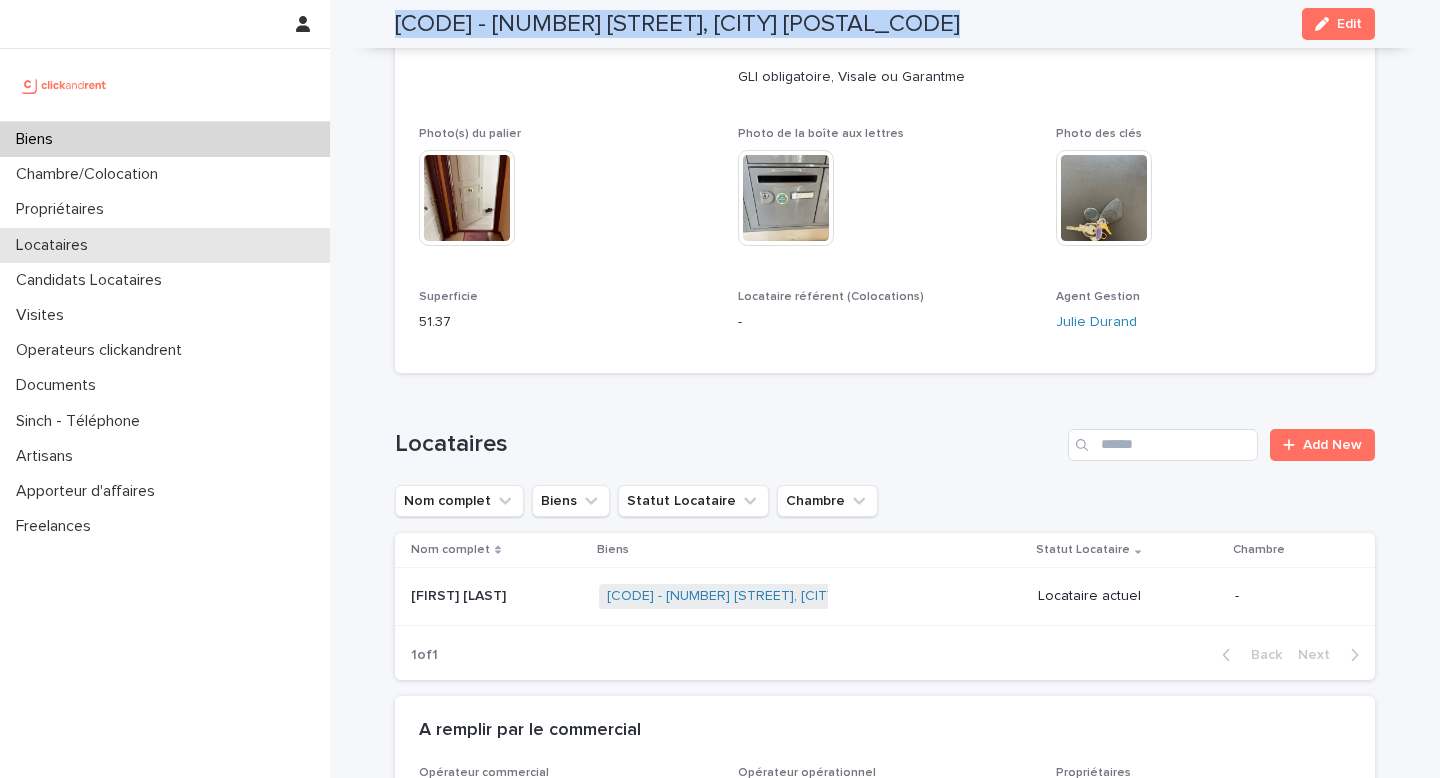 click on "Locataires" at bounding box center [165, 245] 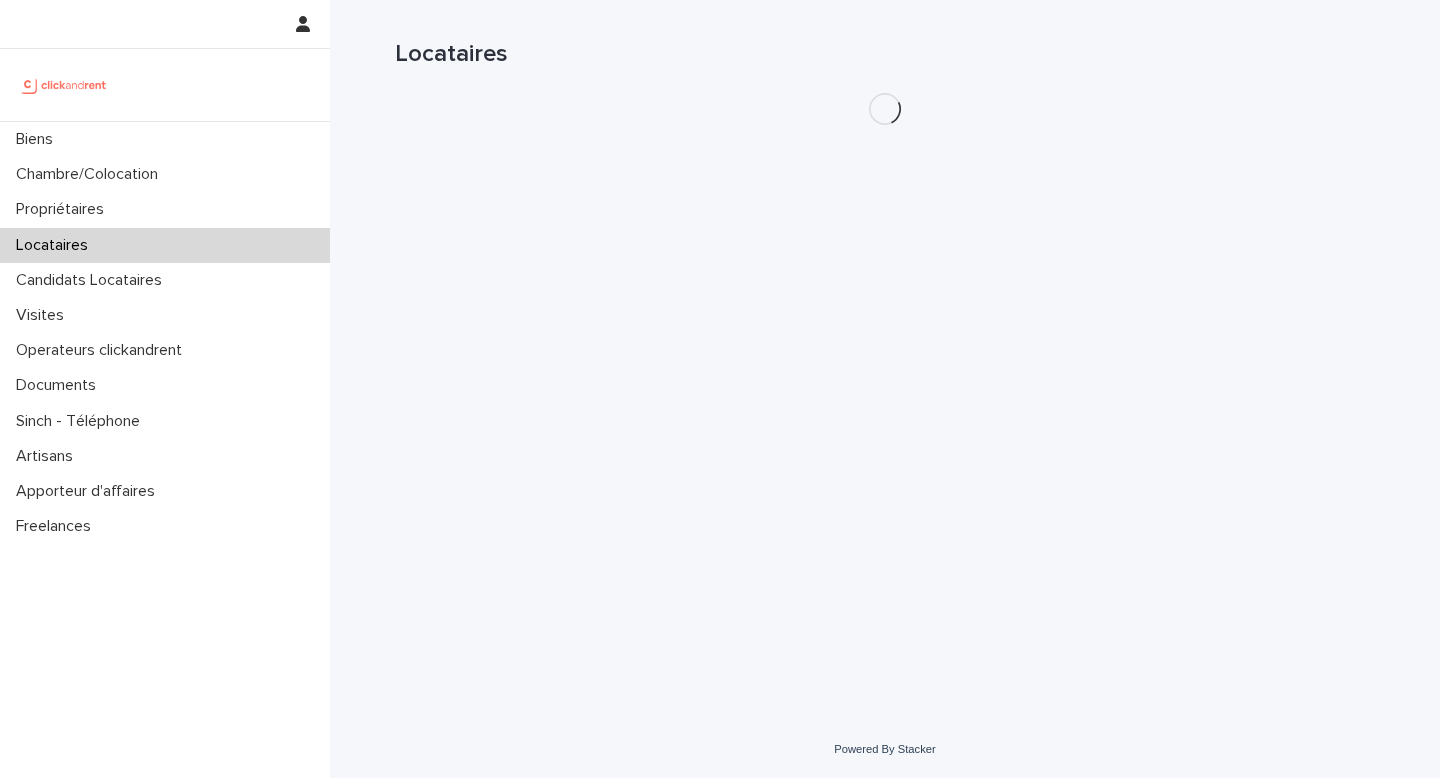 scroll, scrollTop: 0, scrollLeft: 0, axis: both 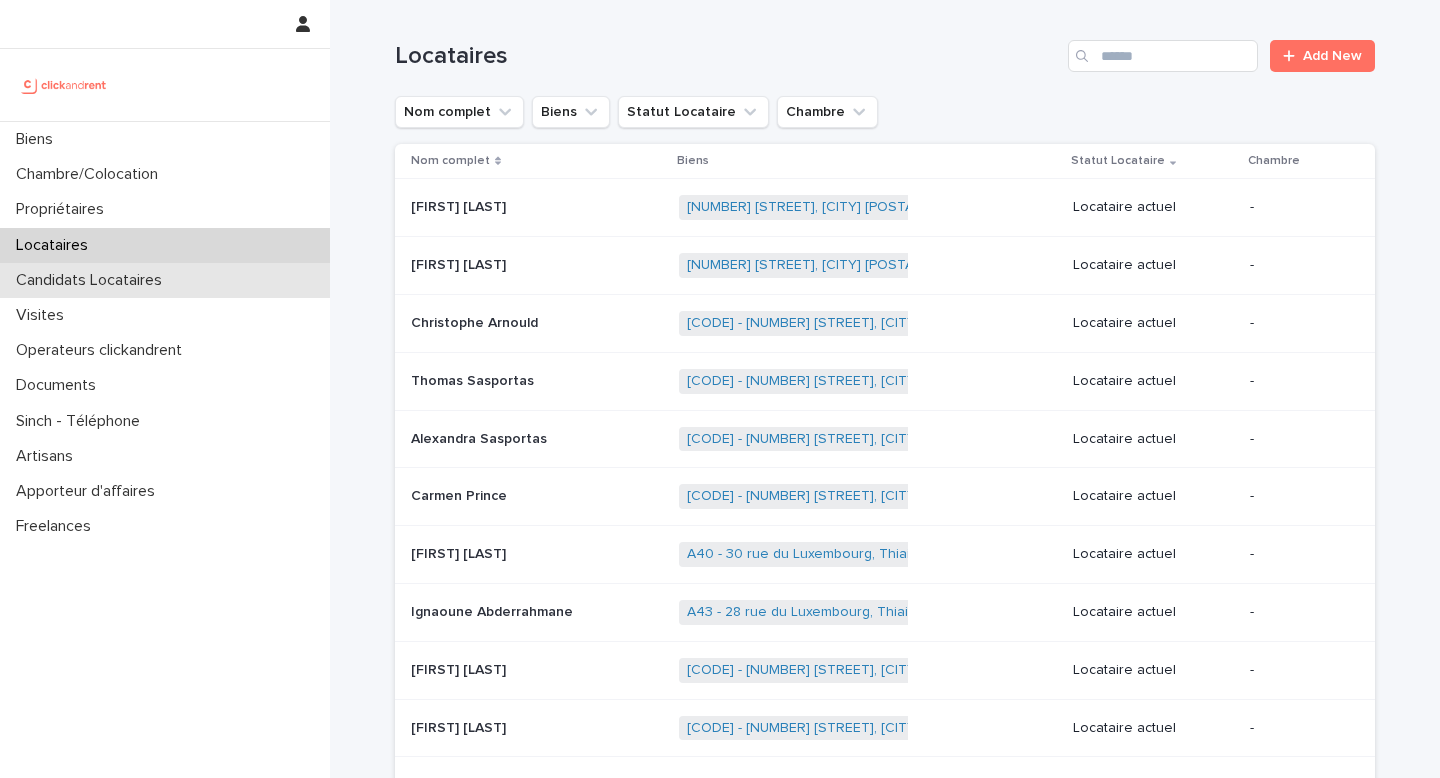 click on "Candidats Locataires" at bounding box center [93, 280] 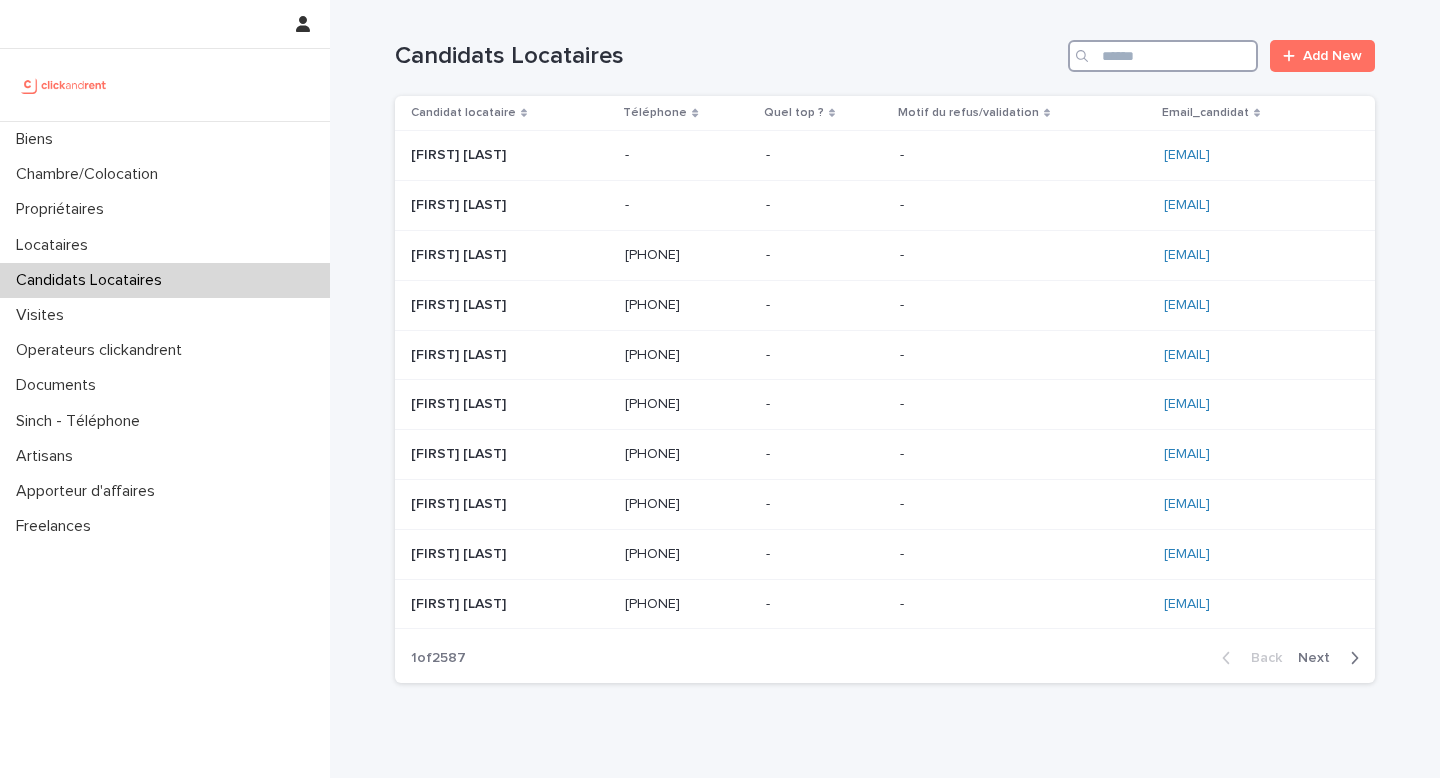 click at bounding box center (1163, 56) 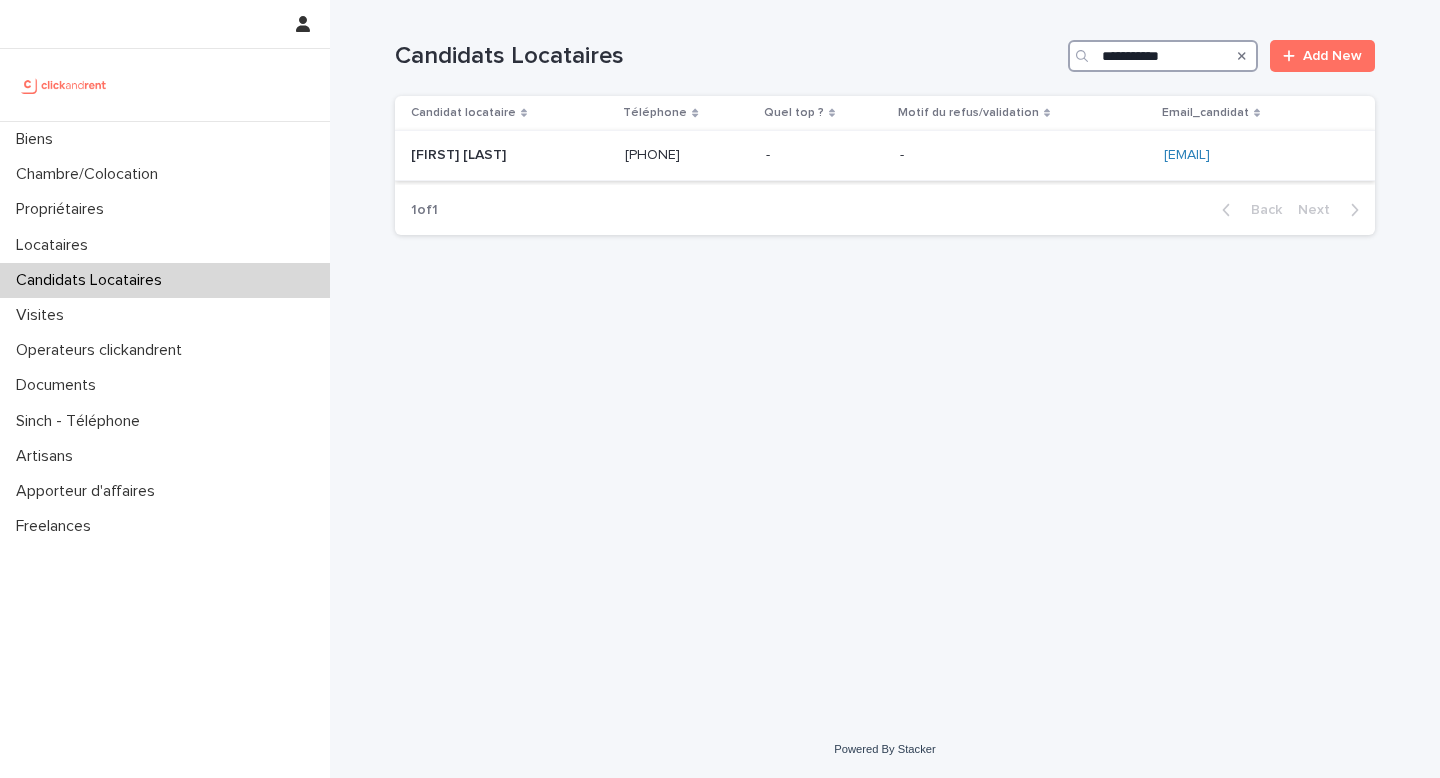 type on "**********" 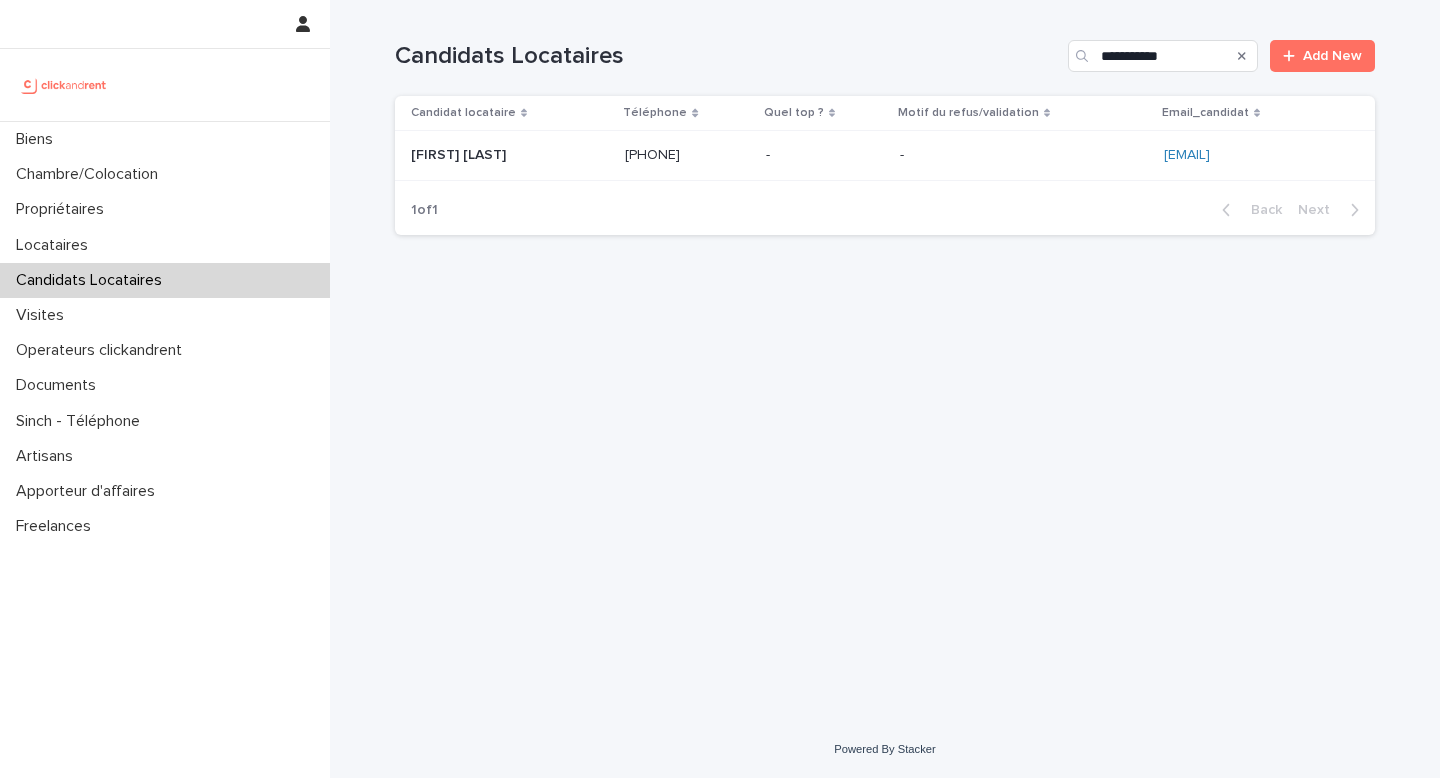 click at bounding box center [1024, 155] 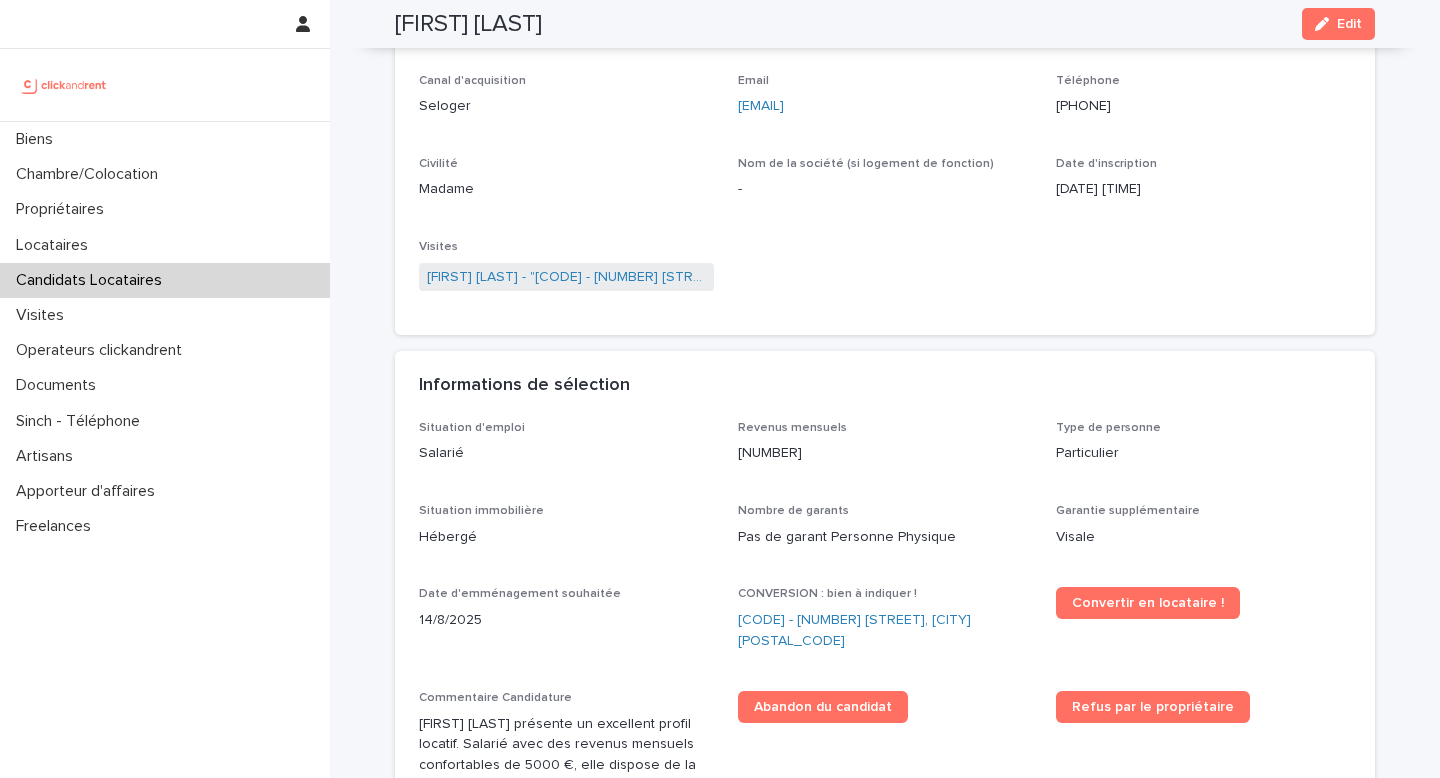 scroll, scrollTop: 598, scrollLeft: 0, axis: vertical 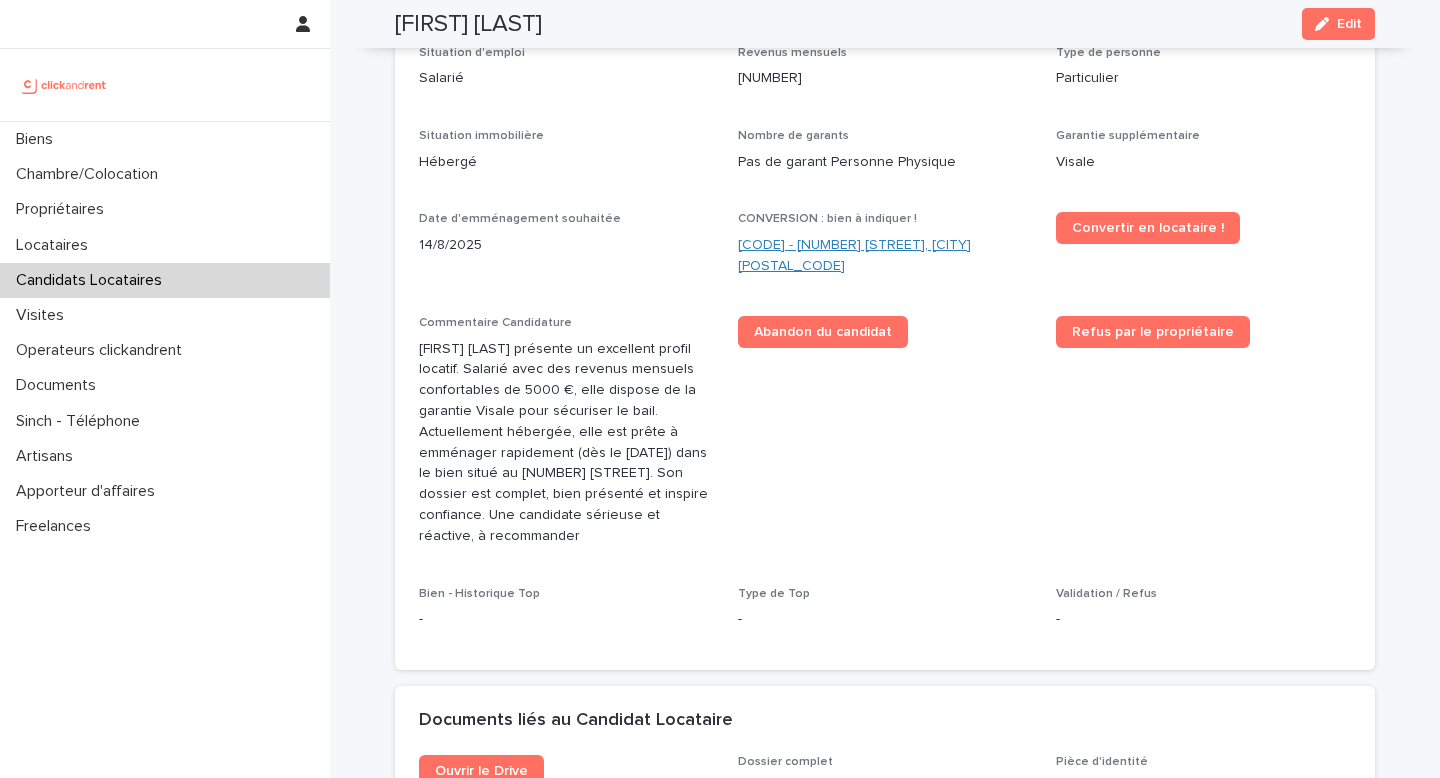 click on "[CODE] - [NUMBER] [STREET], [CITY] [POSTAL_CODE]" at bounding box center (885, 256) 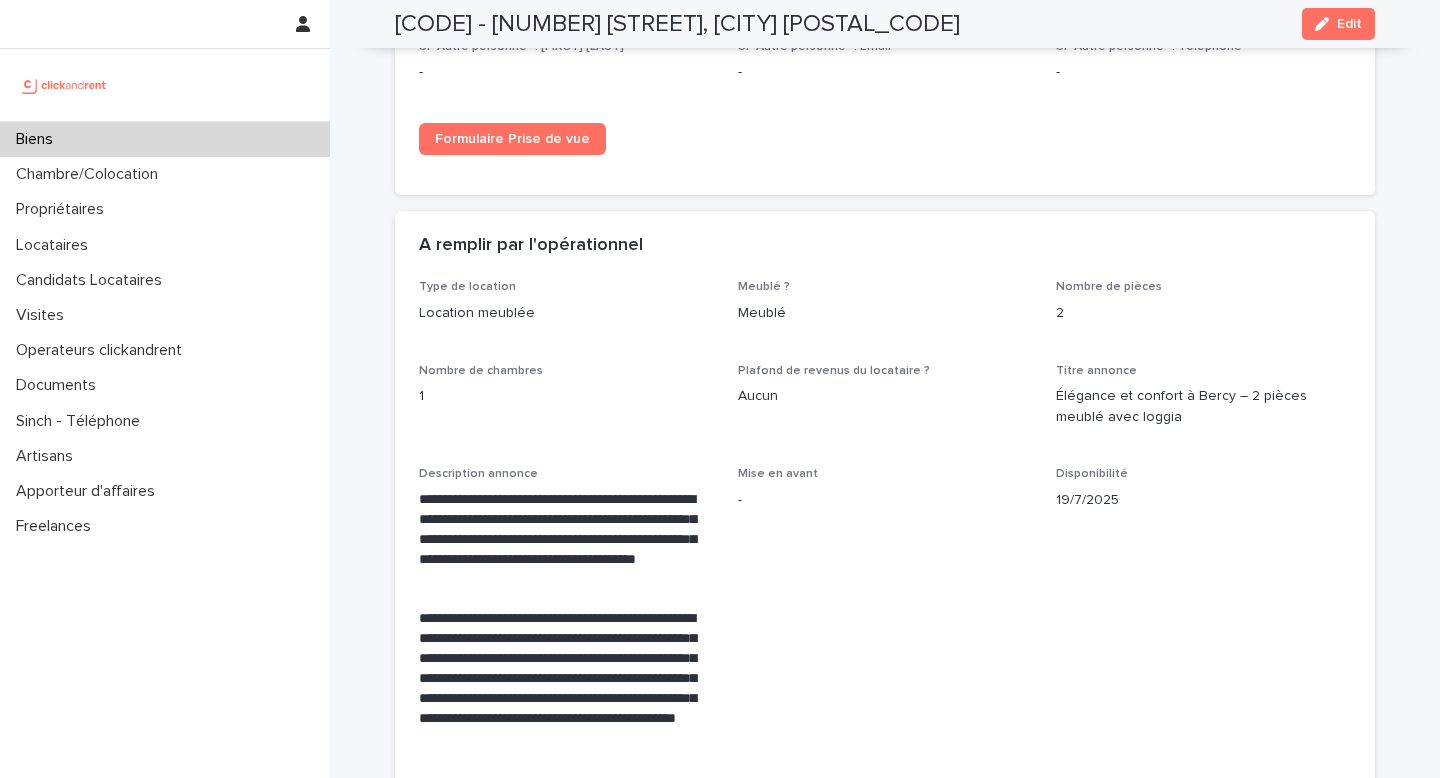 scroll, scrollTop: 4423, scrollLeft: 0, axis: vertical 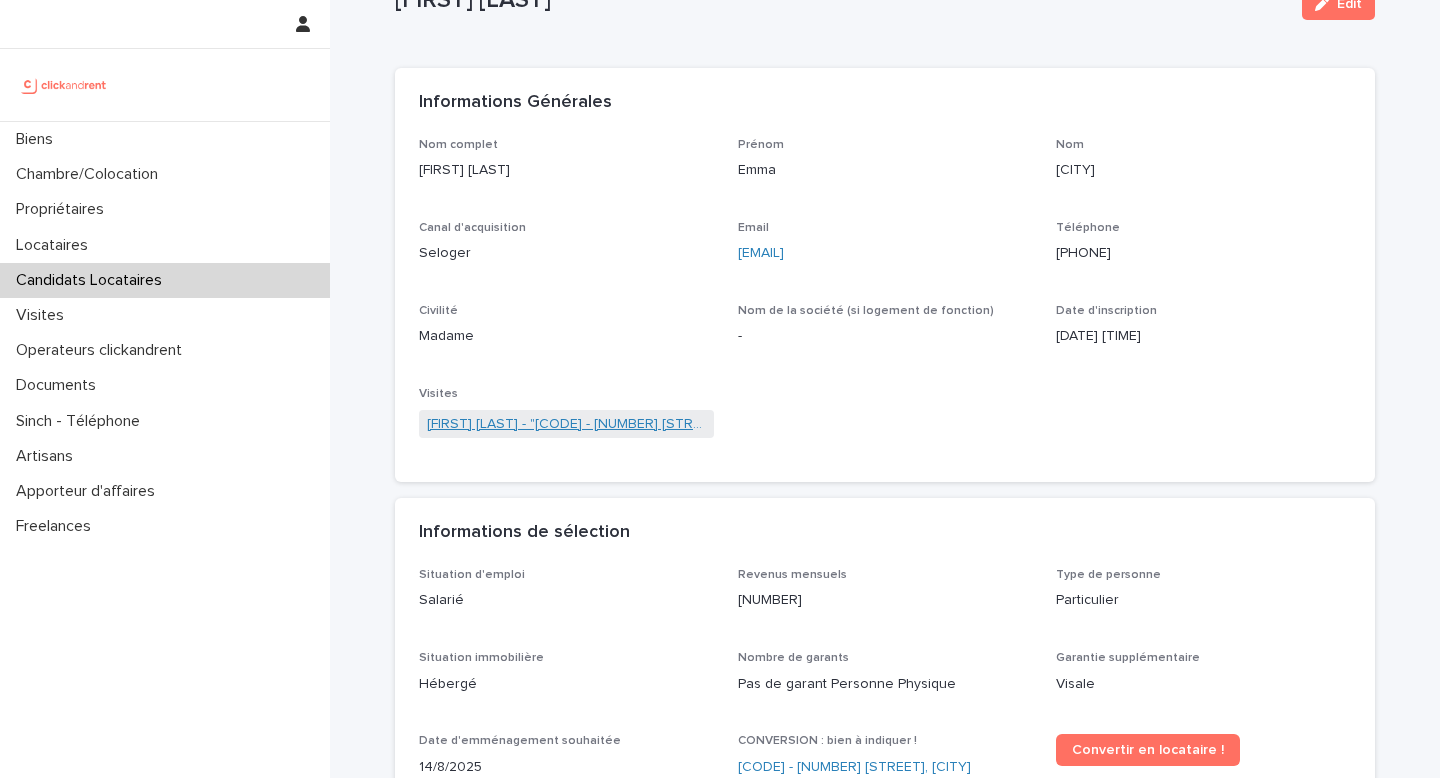 click on "[FIRST] [LAST] - "[CODE] - [NUMBER] [STREET], [CITY] [POSTAL_CODE]"" at bounding box center (566, 424) 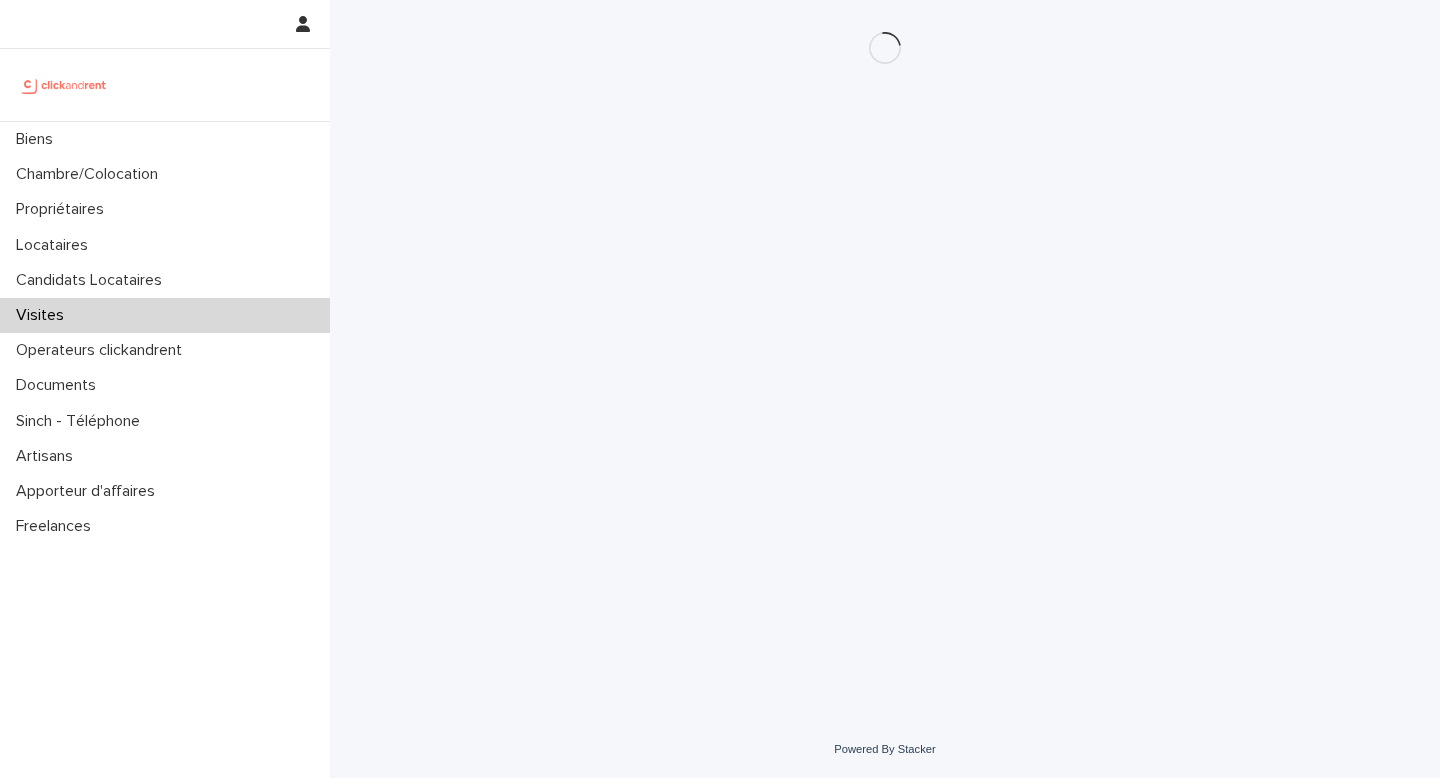scroll, scrollTop: 0, scrollLeft: 0, axis: both 